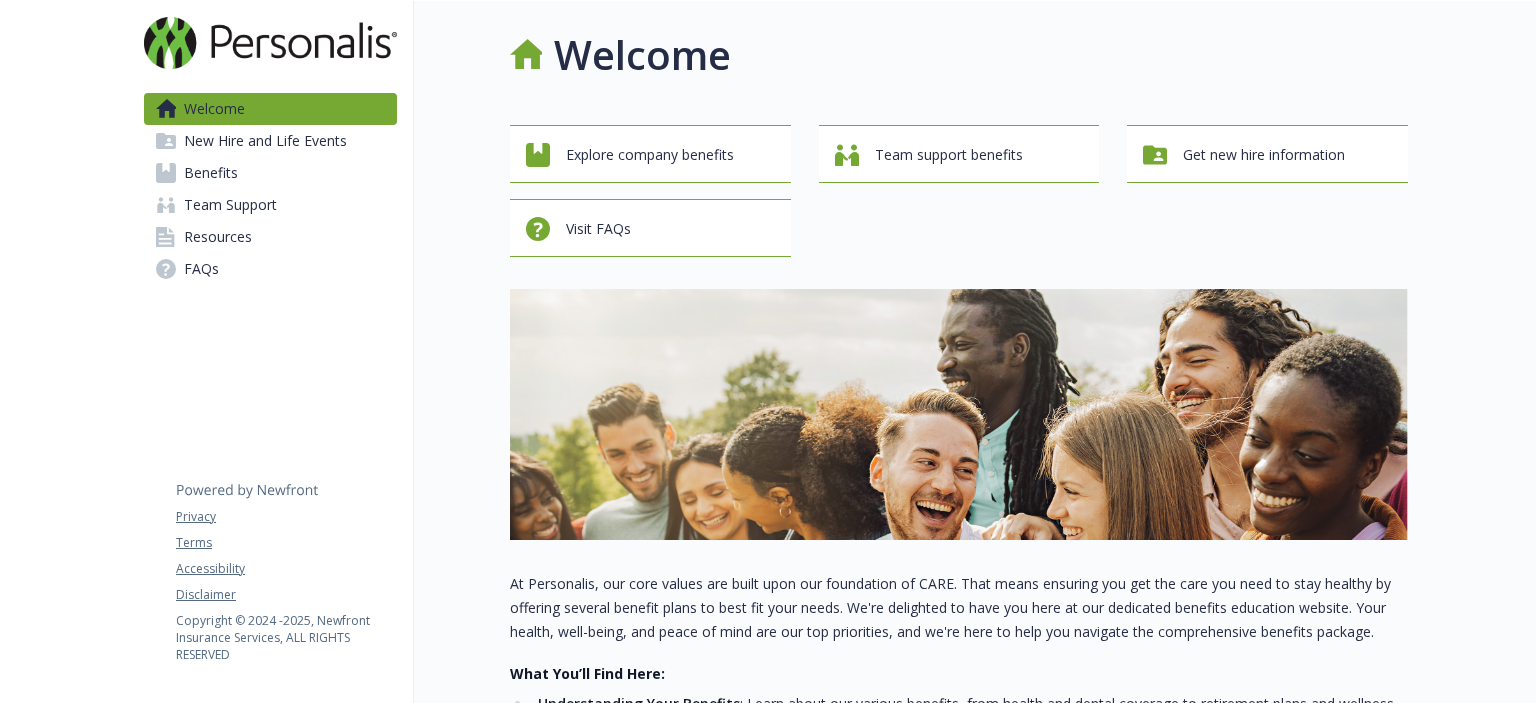 scroll, scrollTop: 0, scrollLeft: 0, axis: both 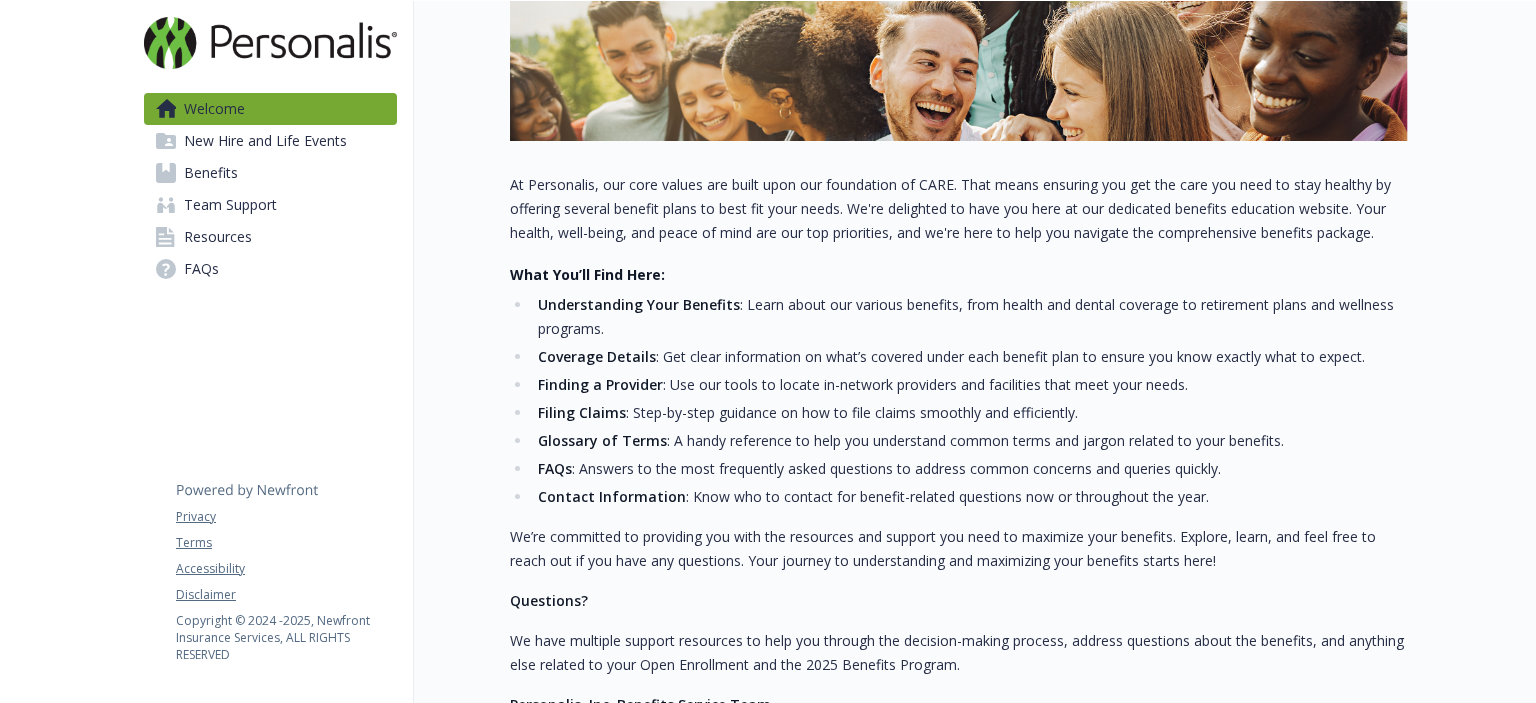 click on "New Hire and Life Events" at bounding box center (265, 141) 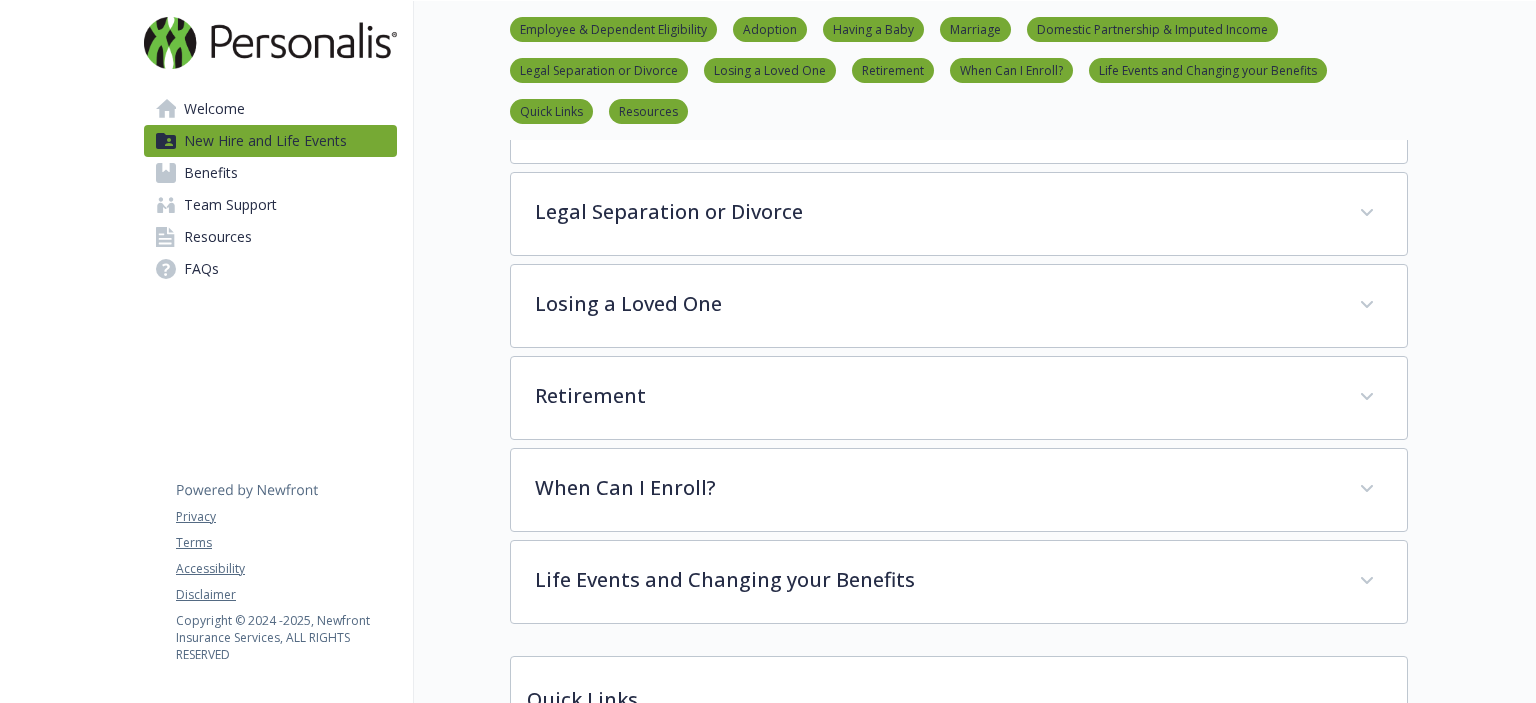 scroll, scrollTop: 756, scrollLeft: 0, axis: vertical 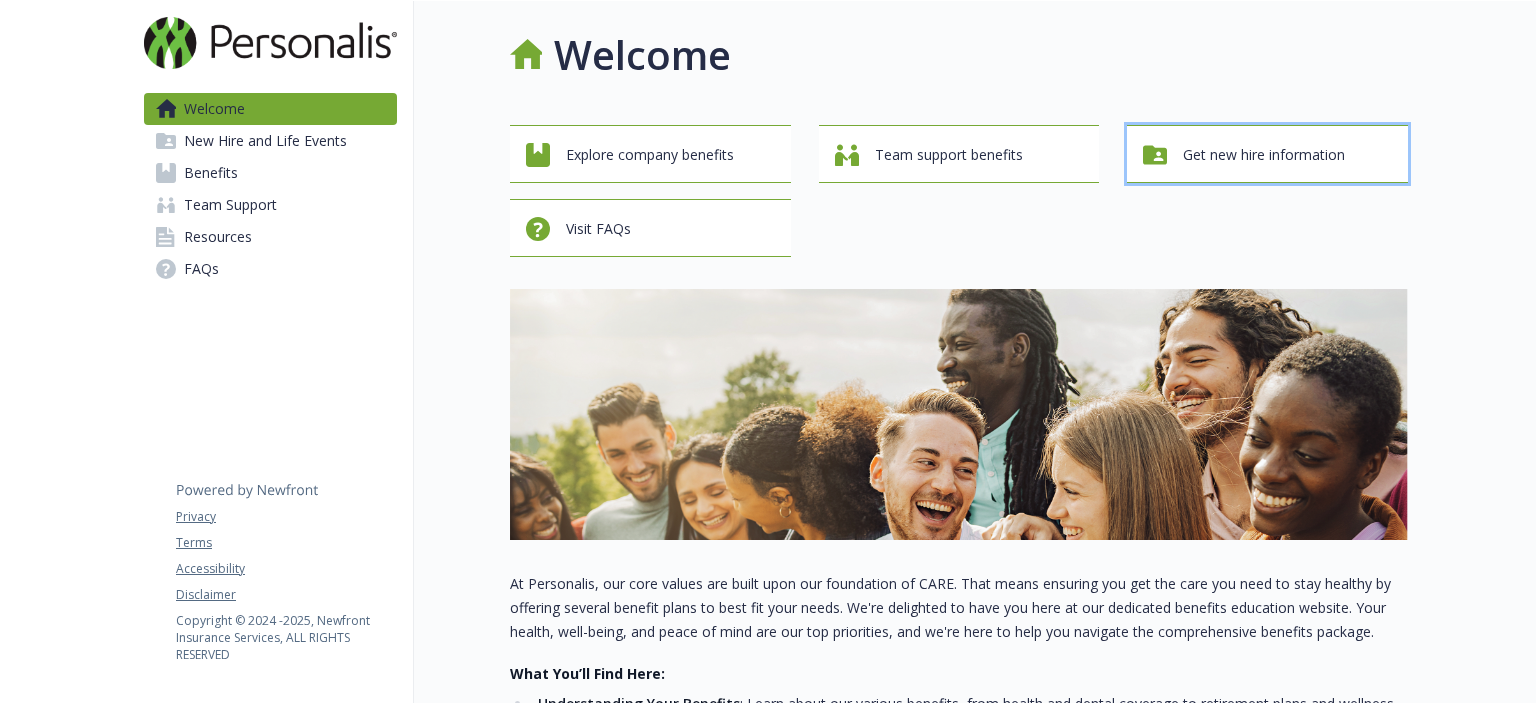 click on "Get new hire information" at bounding box center [1264, 155] 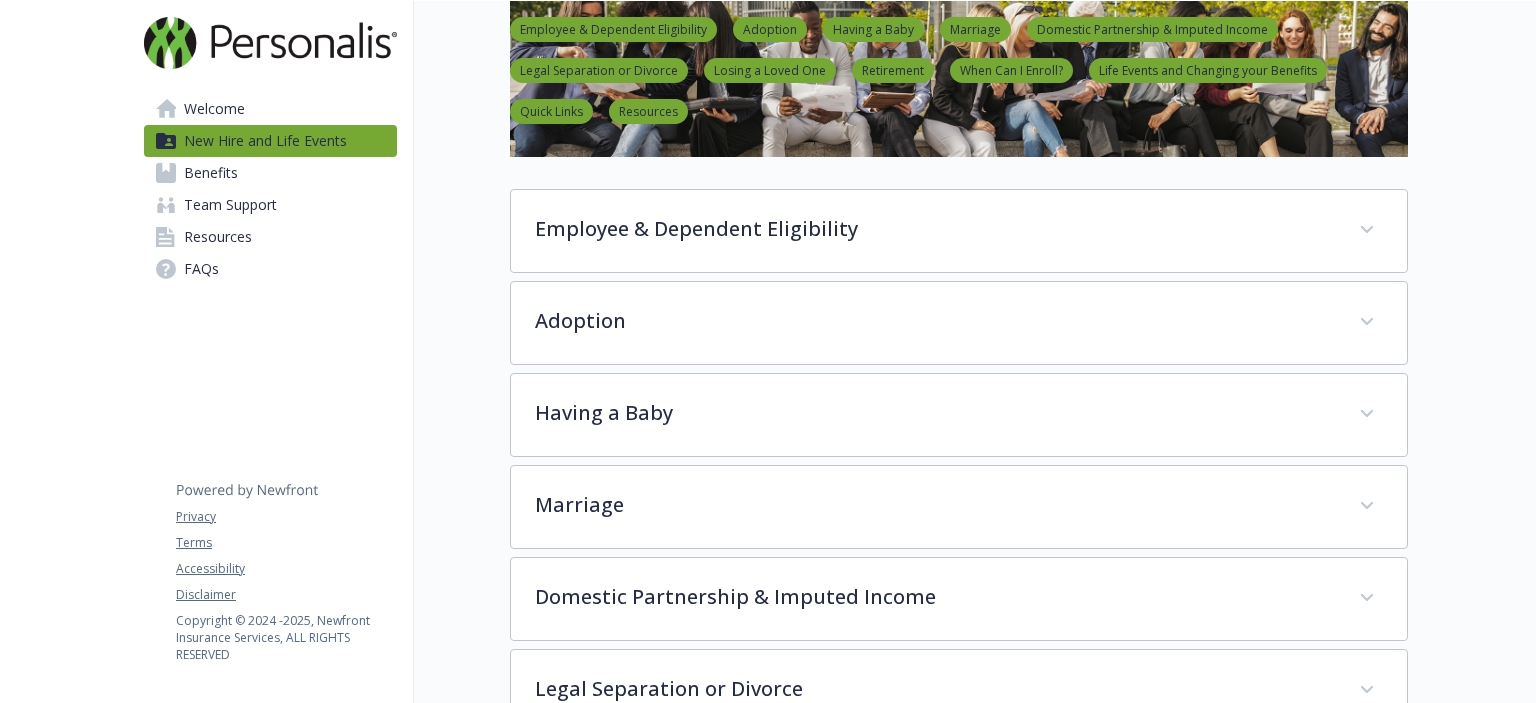 scroll, scrollTop: 0, scrollLeft: 0, axis: both 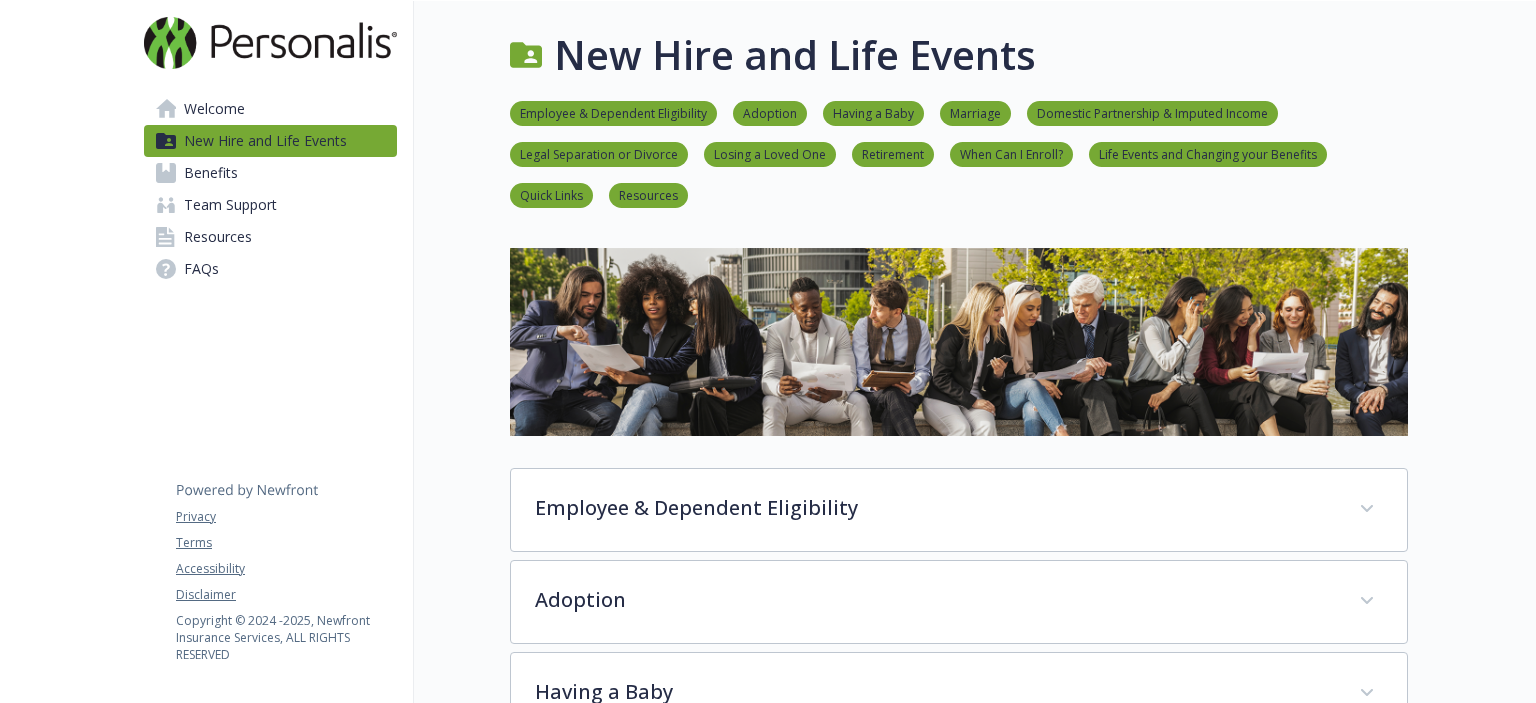 click on "Benefits" at bounding box center [211, 173] 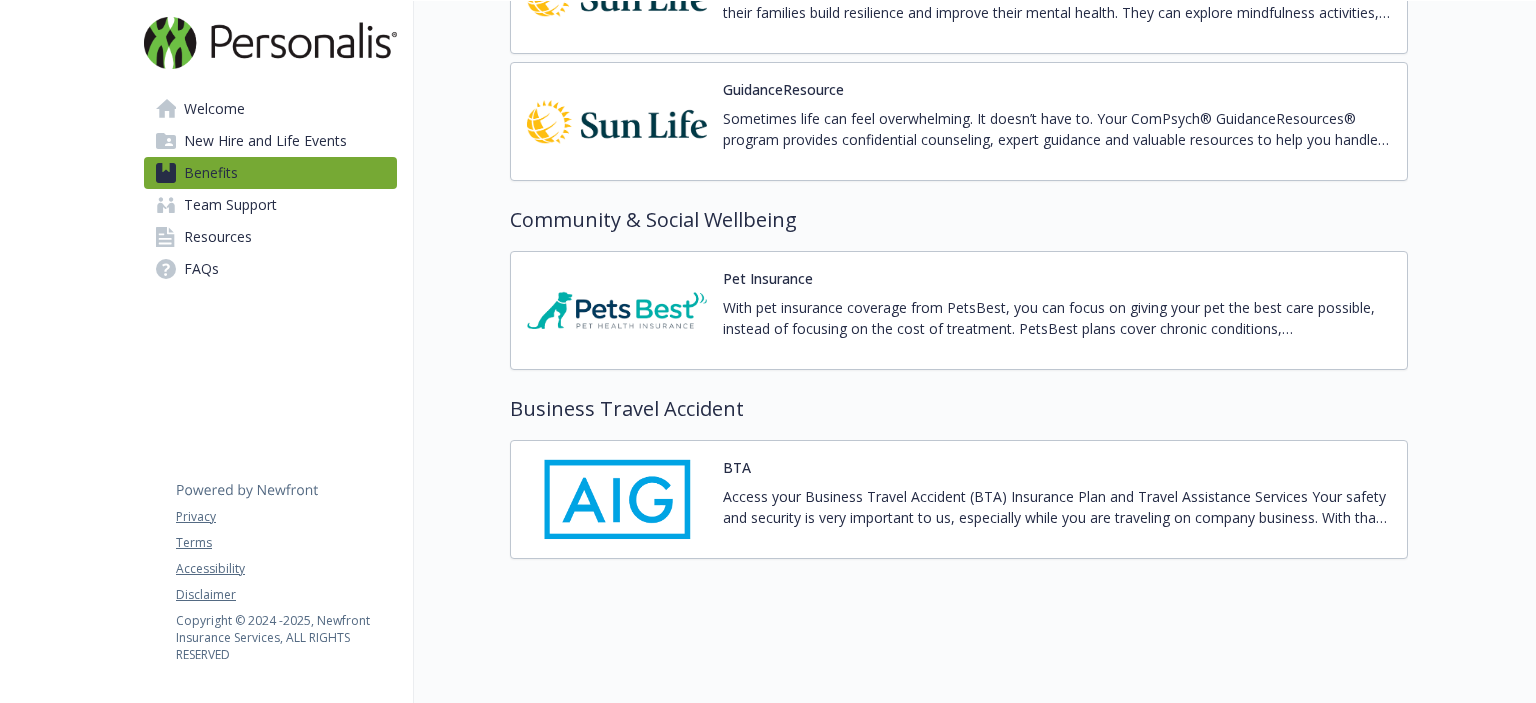 scroll, scrollTop: 3453, scrollLeft: 0, axis: vertical 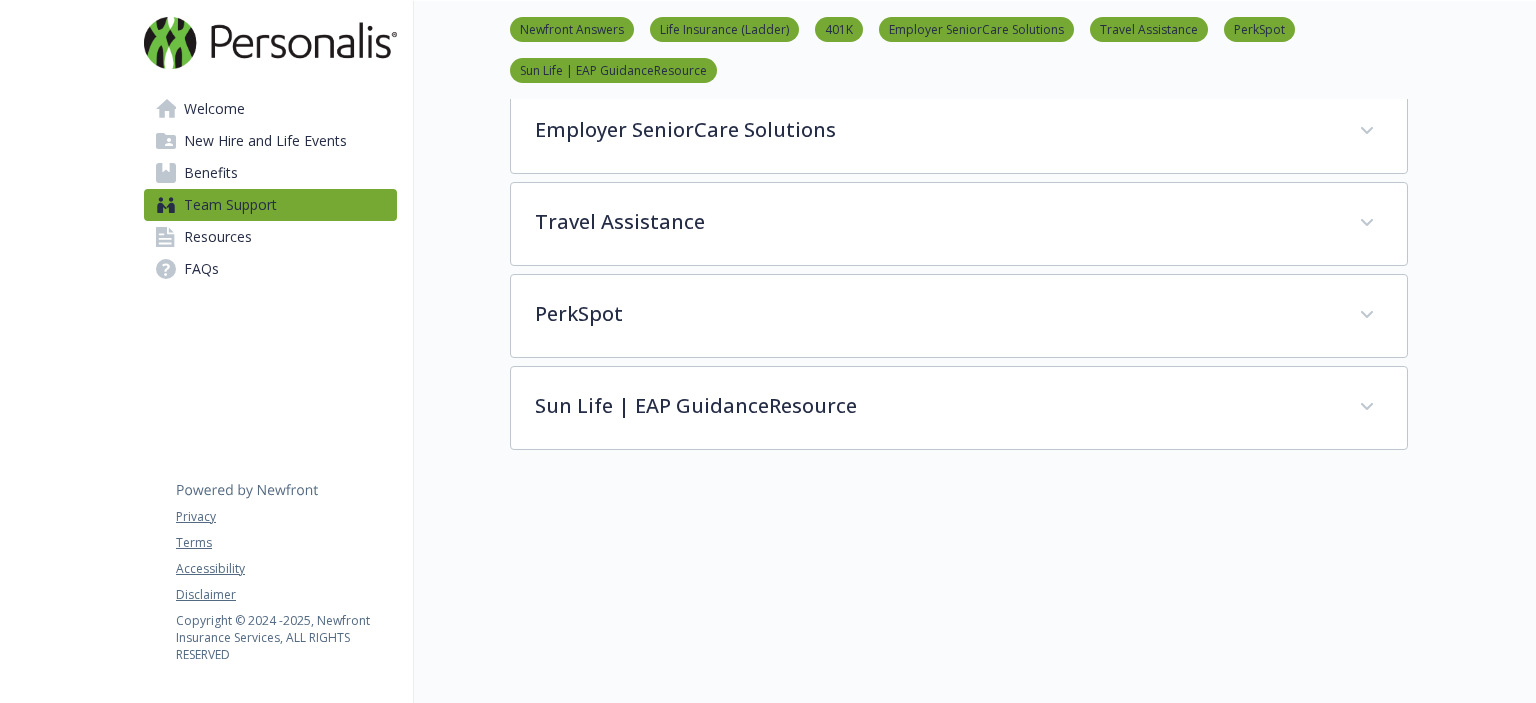click on "Welcome" at bounding box center [214, 109] 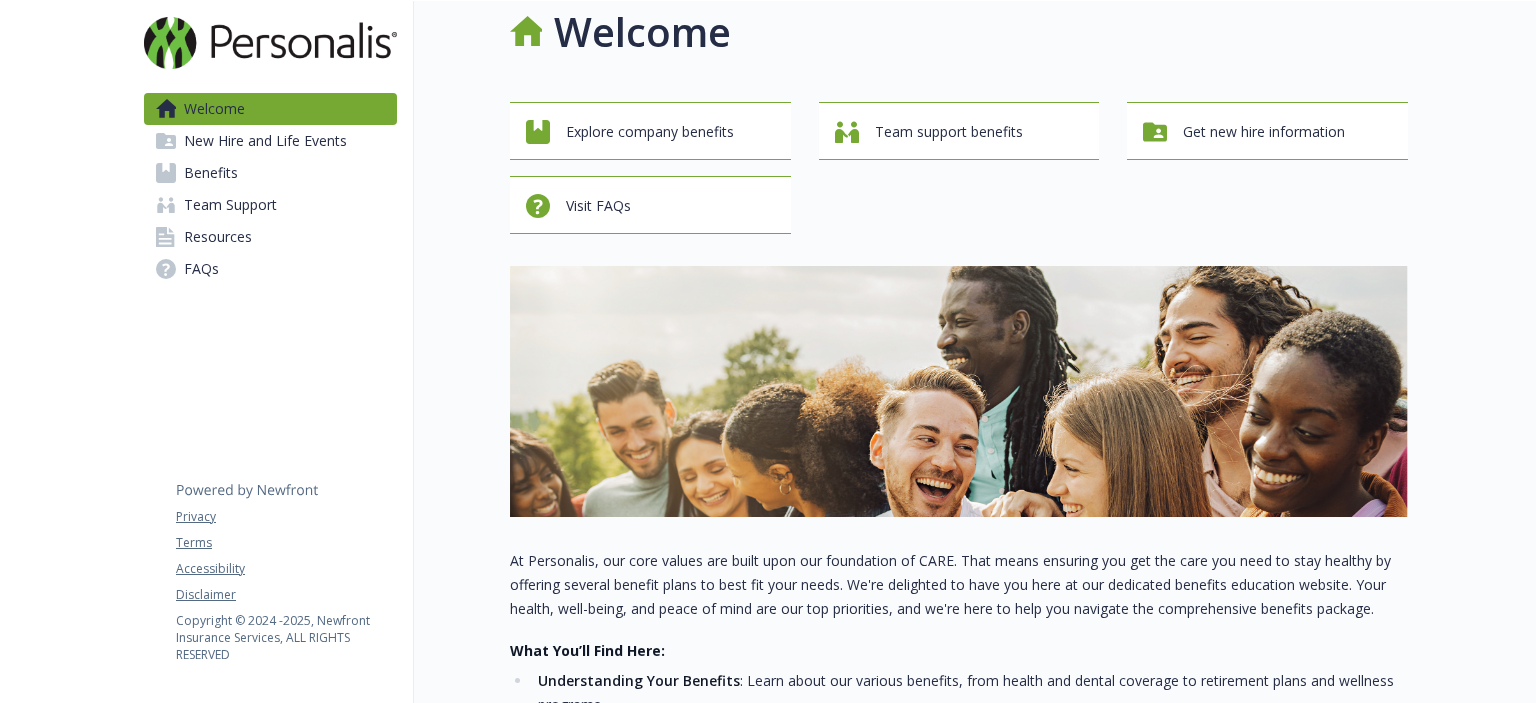 scroll, scrollTop: 0, scrollLeft: 0, axis: both 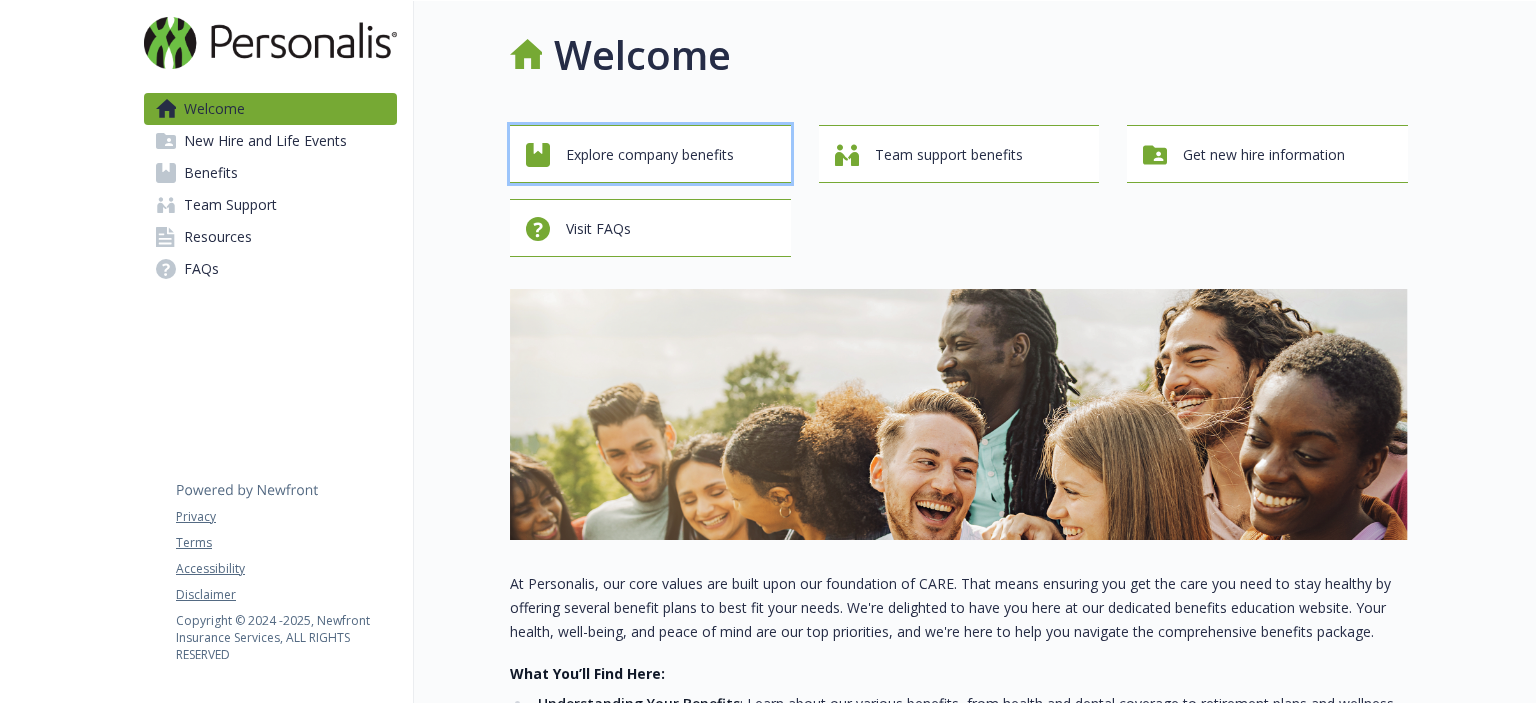 click on "Explore company benefits" at bounding box center (650, 155) 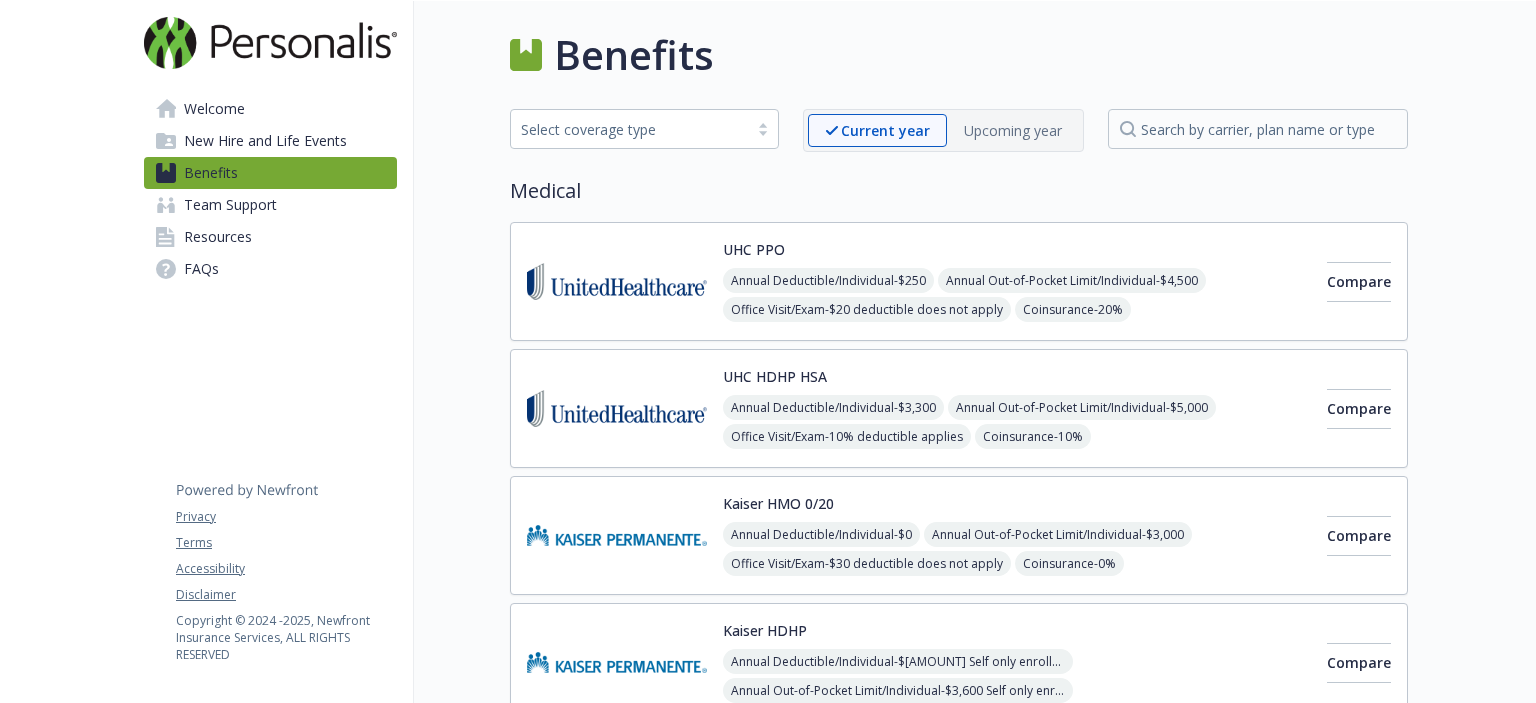 click on "New Hire and Life Events" at bounding box center [265, 141] 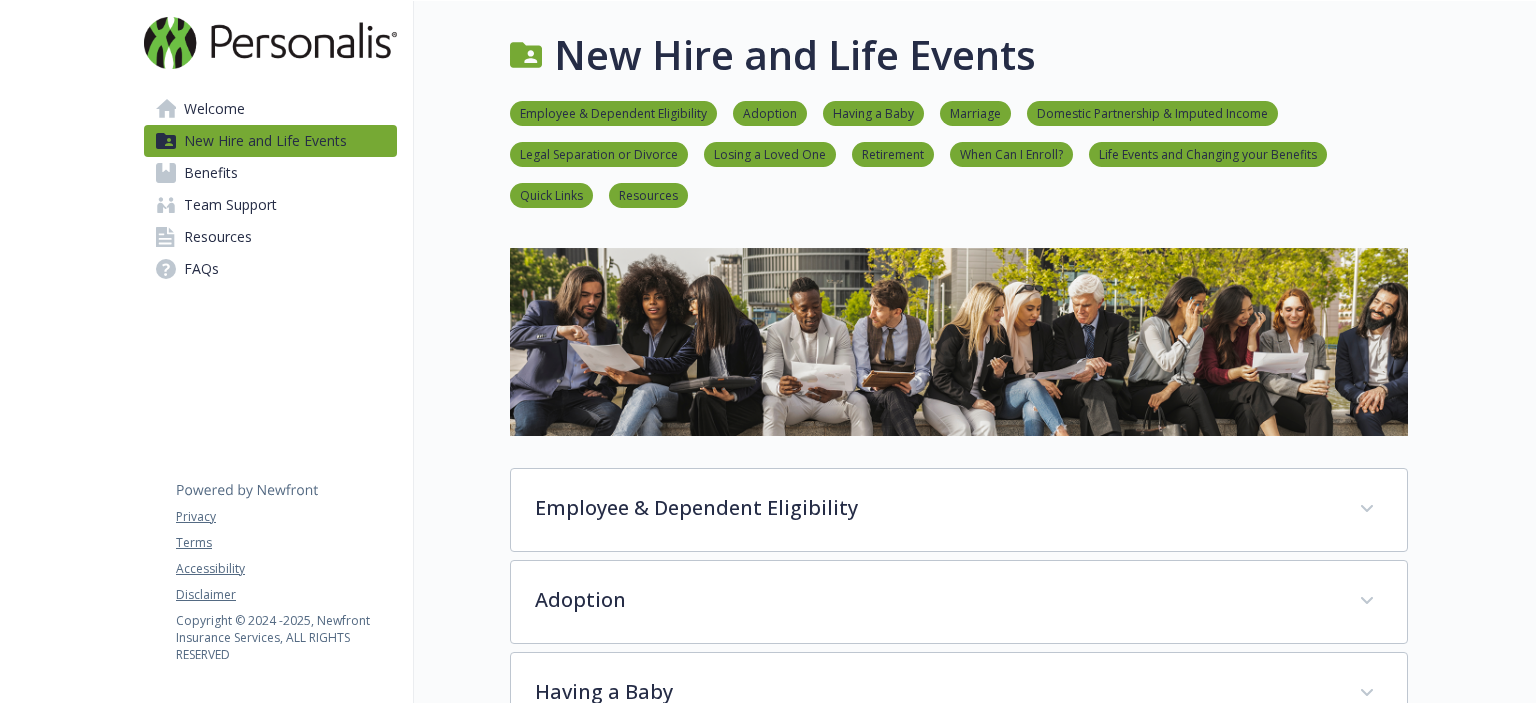 click on "Welcome" at bounding box center [214, 109] 